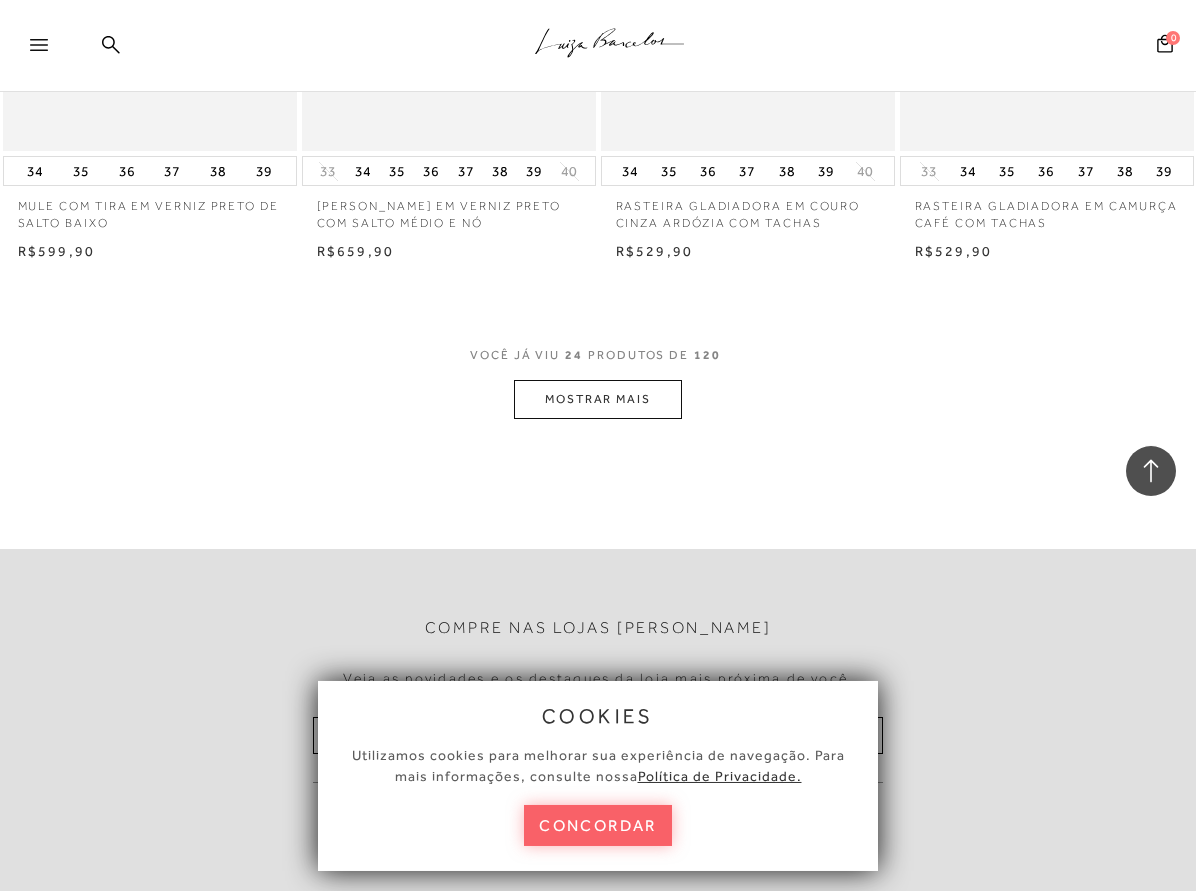 scroll, scrollTop: 3366, scrollLeft: 0, axis: vertical 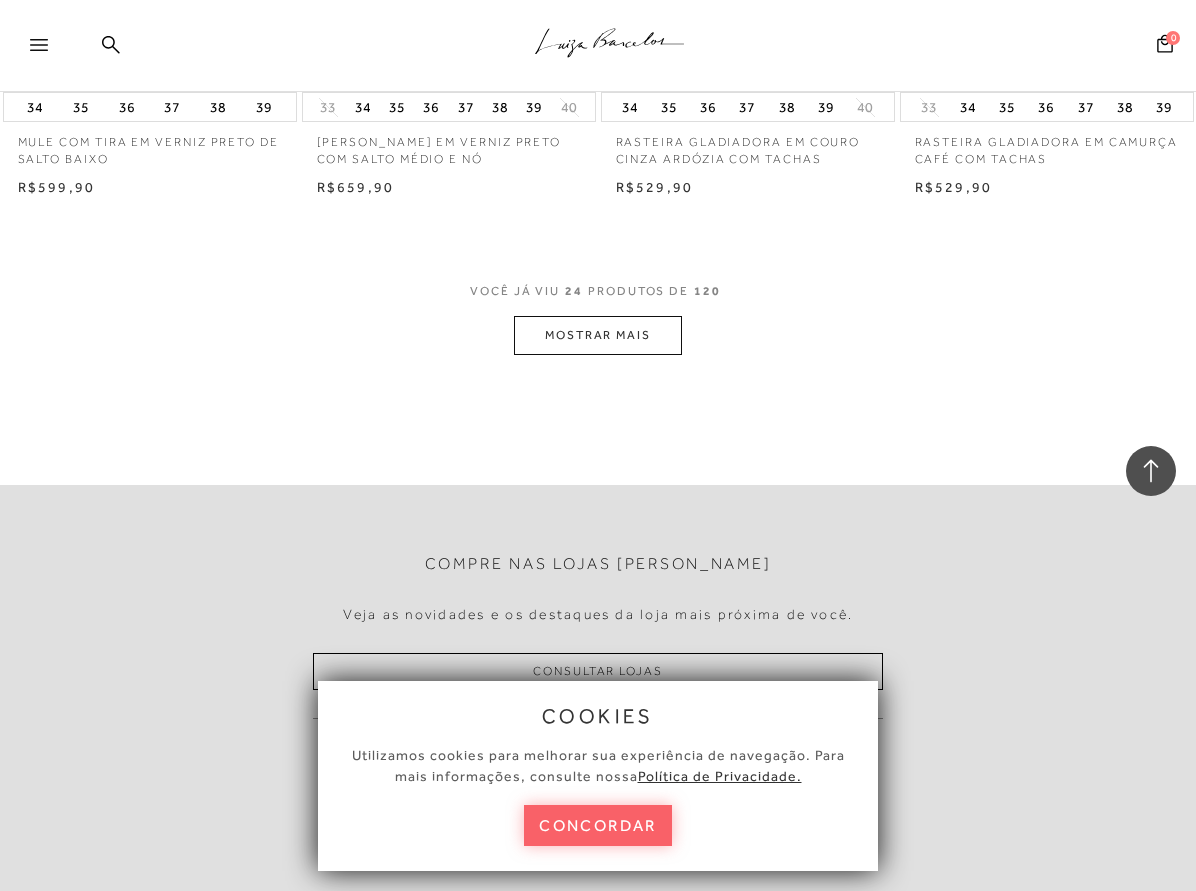 click on "MOSTRAR MAIS" at bounding box center [598, 335] 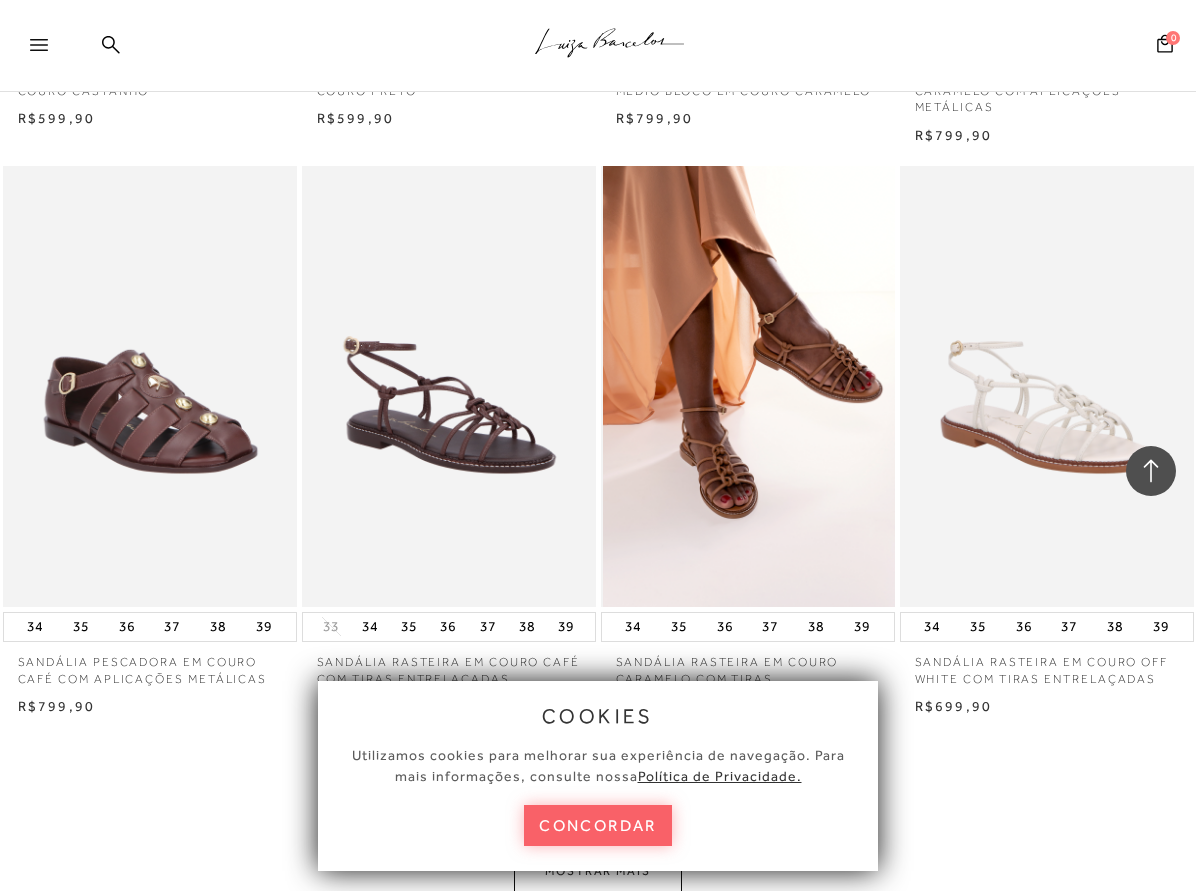 scroll, scrollTop: 6426, scrollLeft: 0, axis: vertical 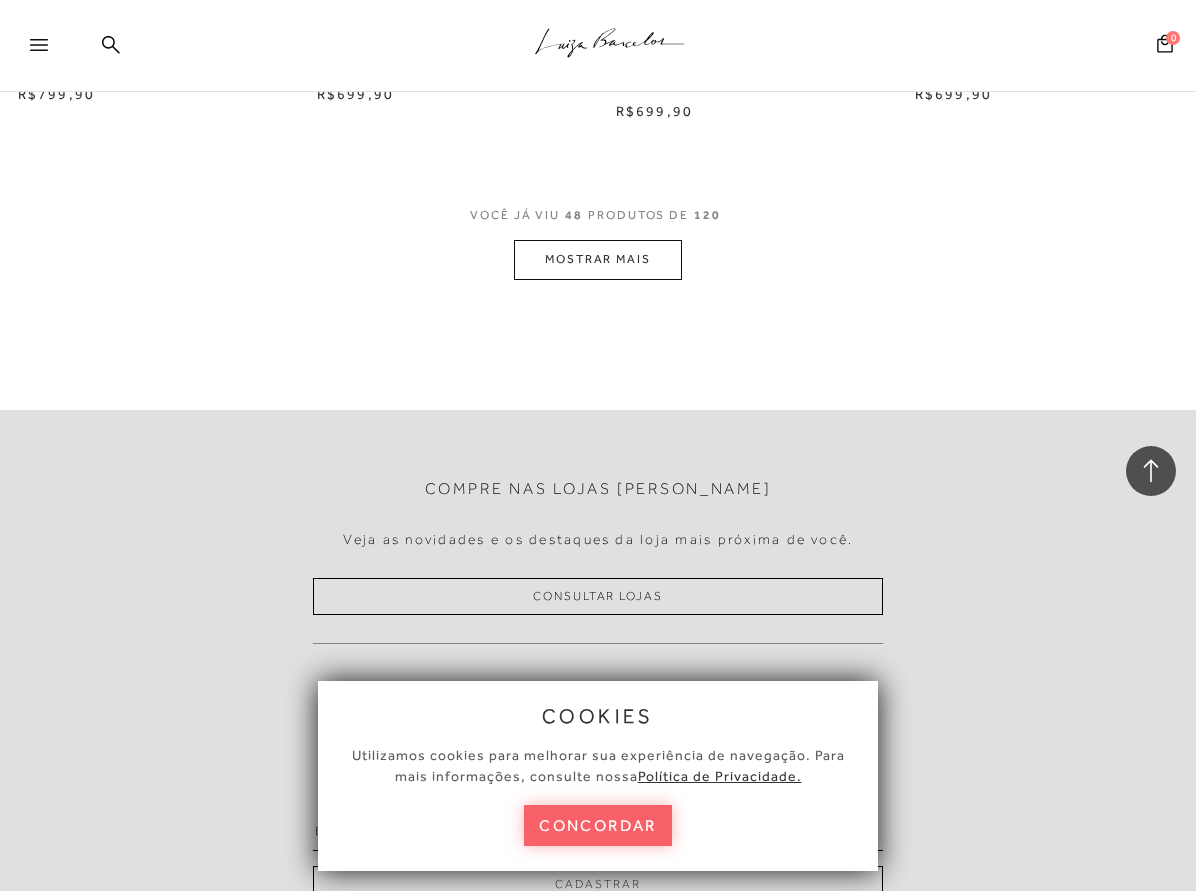 drag, startPoint x: 635, startPoint y: 225, endPoint x: 643, endPoint y: 217, distance: 11.313708 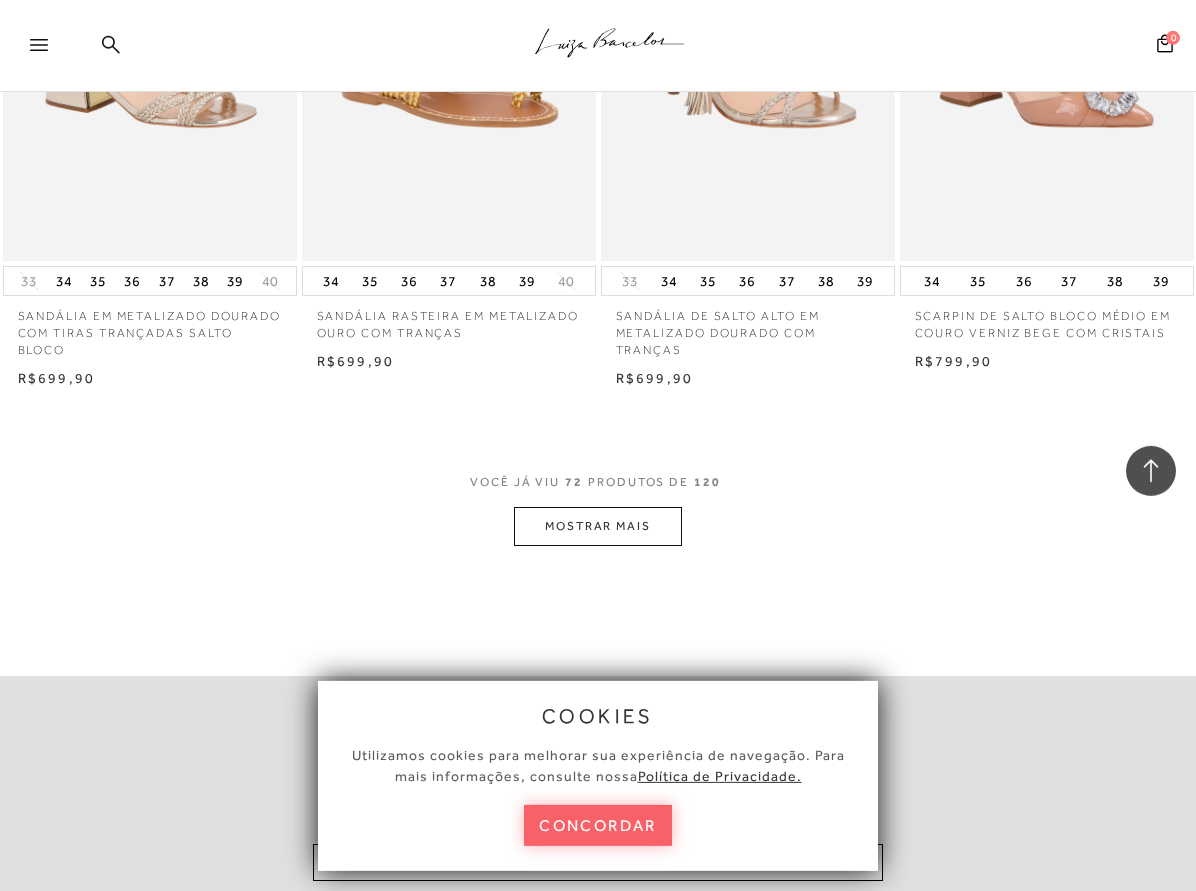 scroll, scrollTop: 10200, scrollLeft: 0, axis: vertical 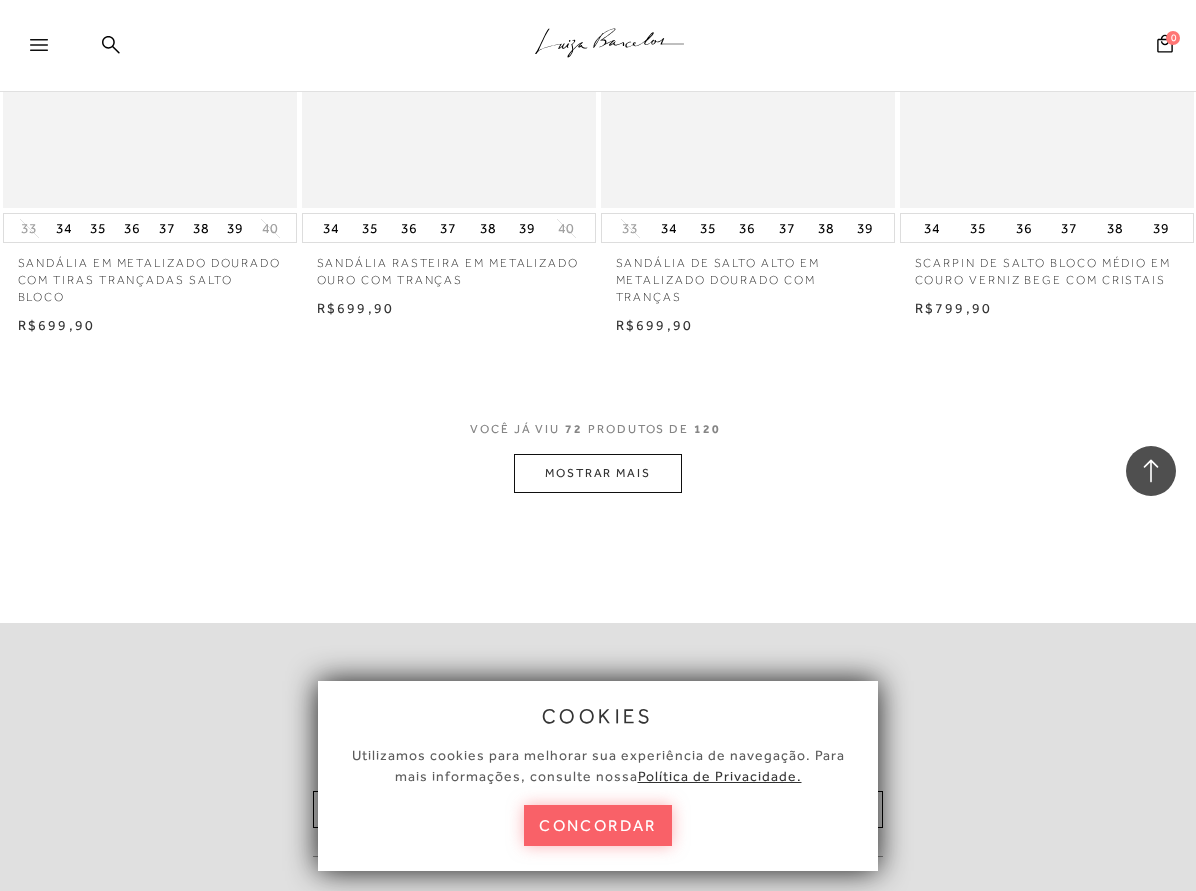 click on "MOSTRAR MAIS" at bounding box center [598, 473] 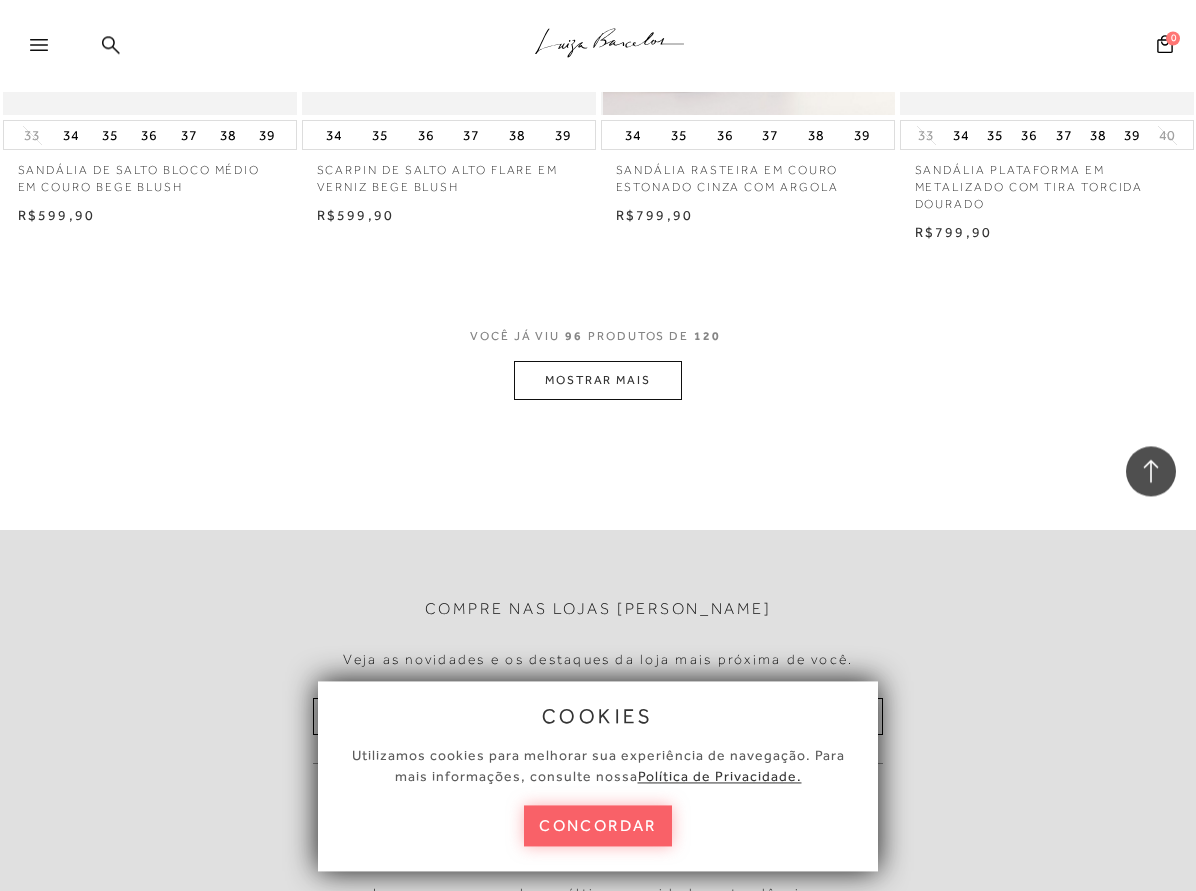 scroll, scrollTop: 13872, scrollLeft: 0, axis: vertical 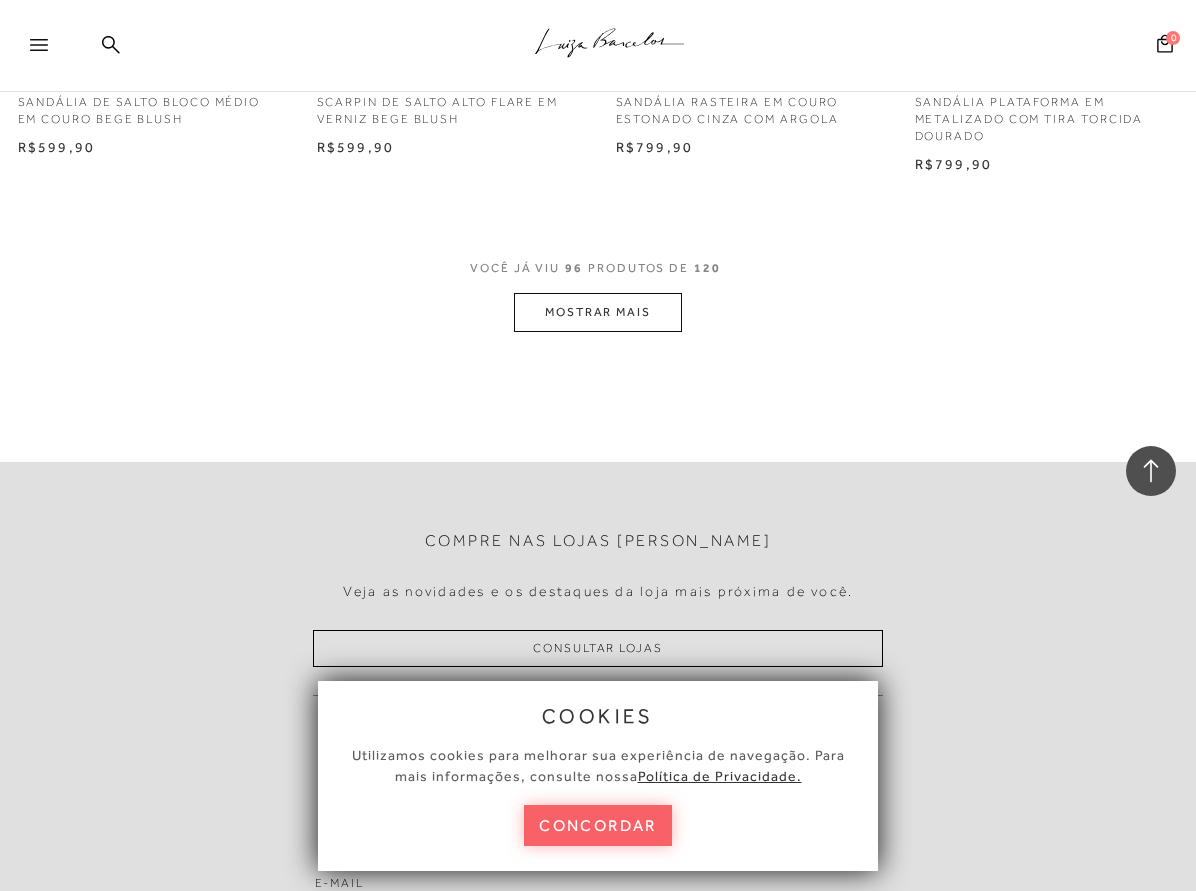 click on "MOSTRAR MAIS" at bounding box center (598, 312) 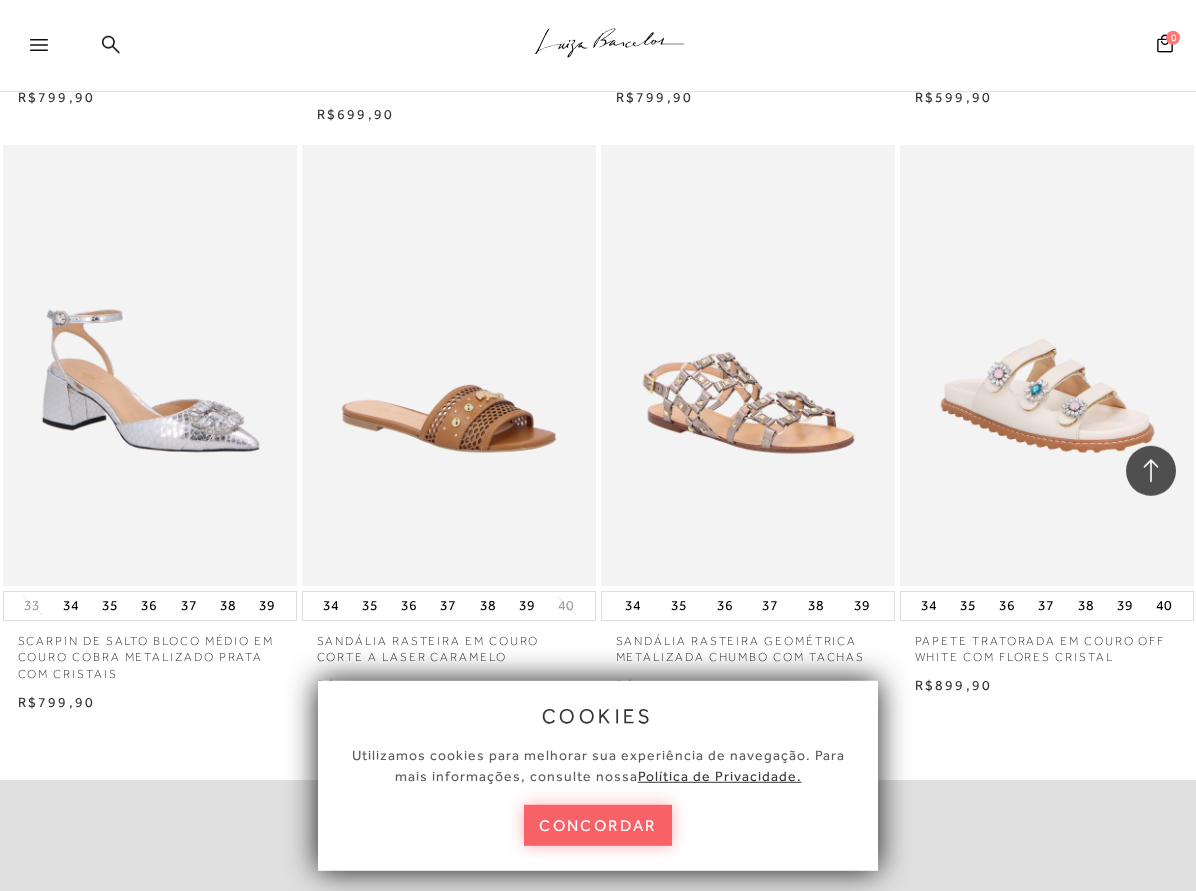 scroll, scrollTop: 16728, scrollLeft: 0, axis: vertical 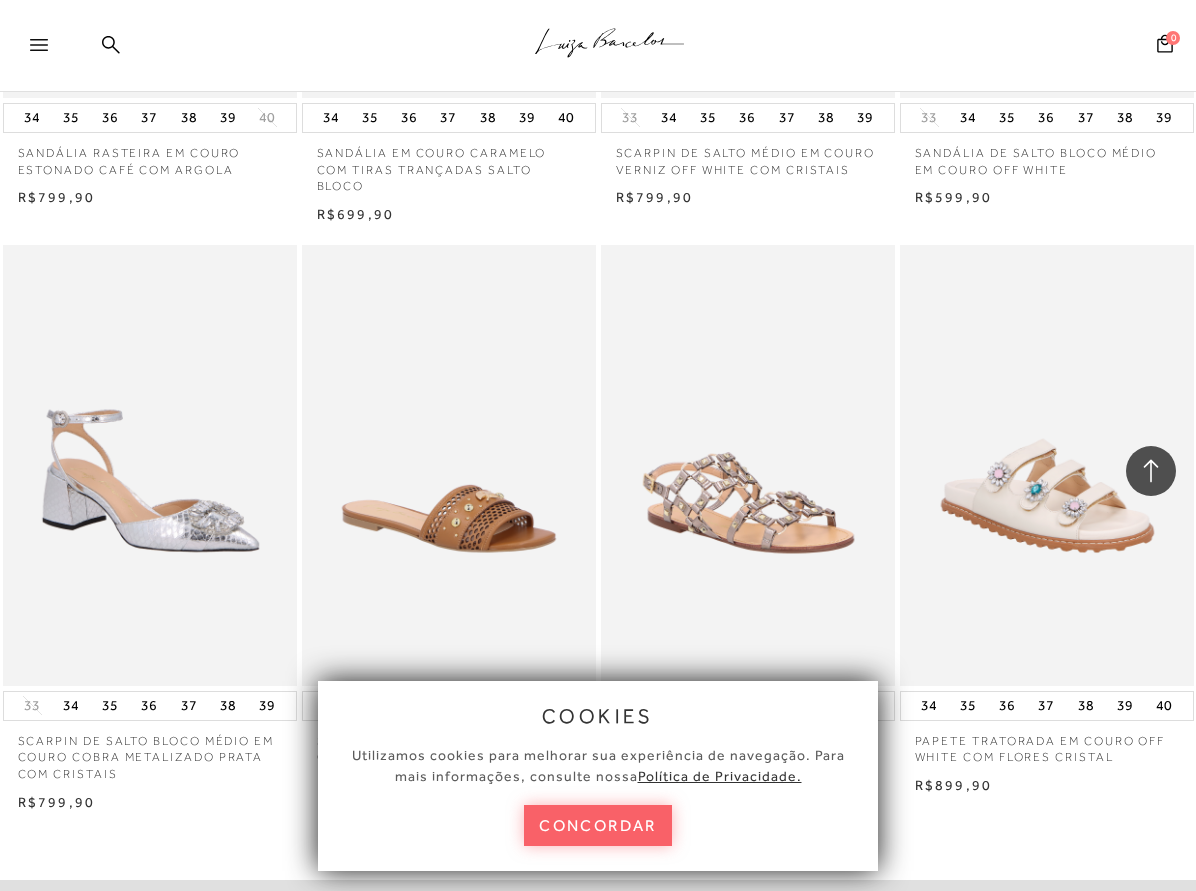 click 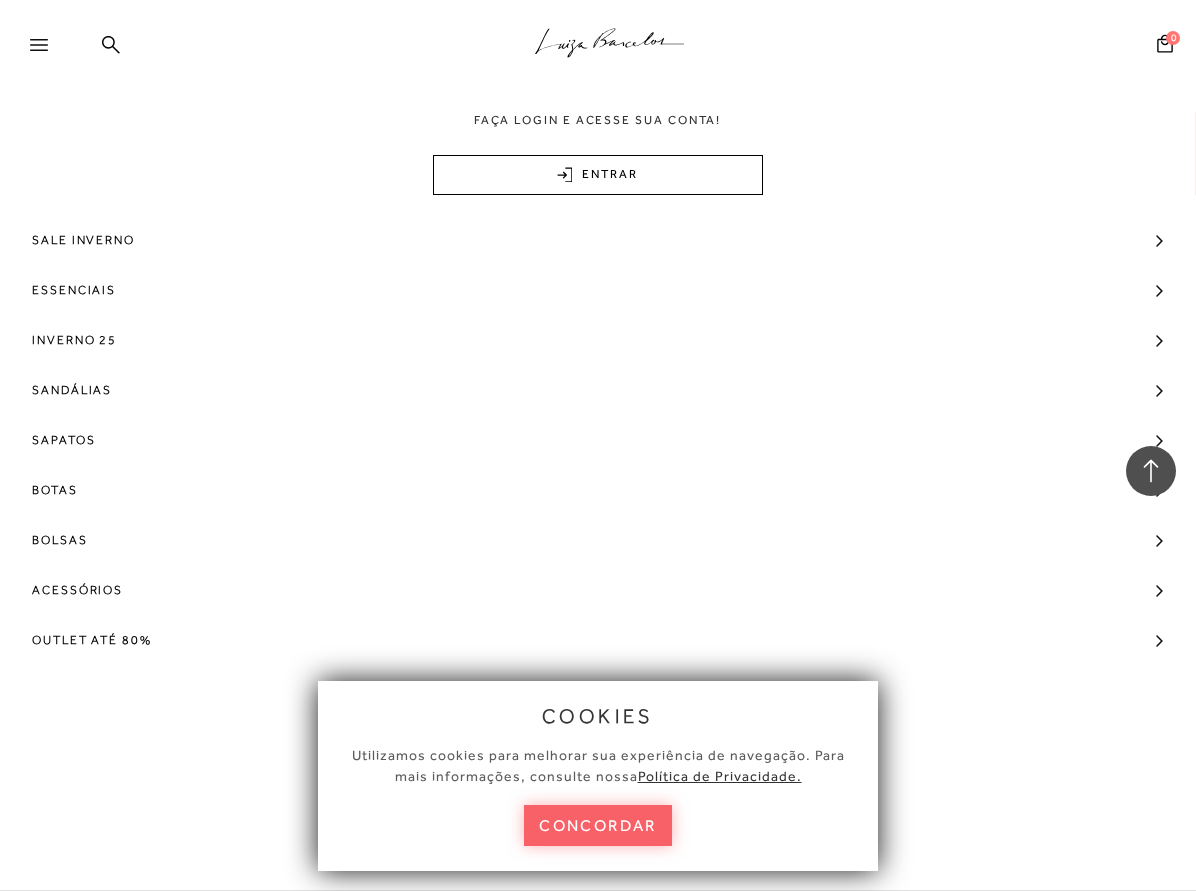 click at bounding box center [48, 51] 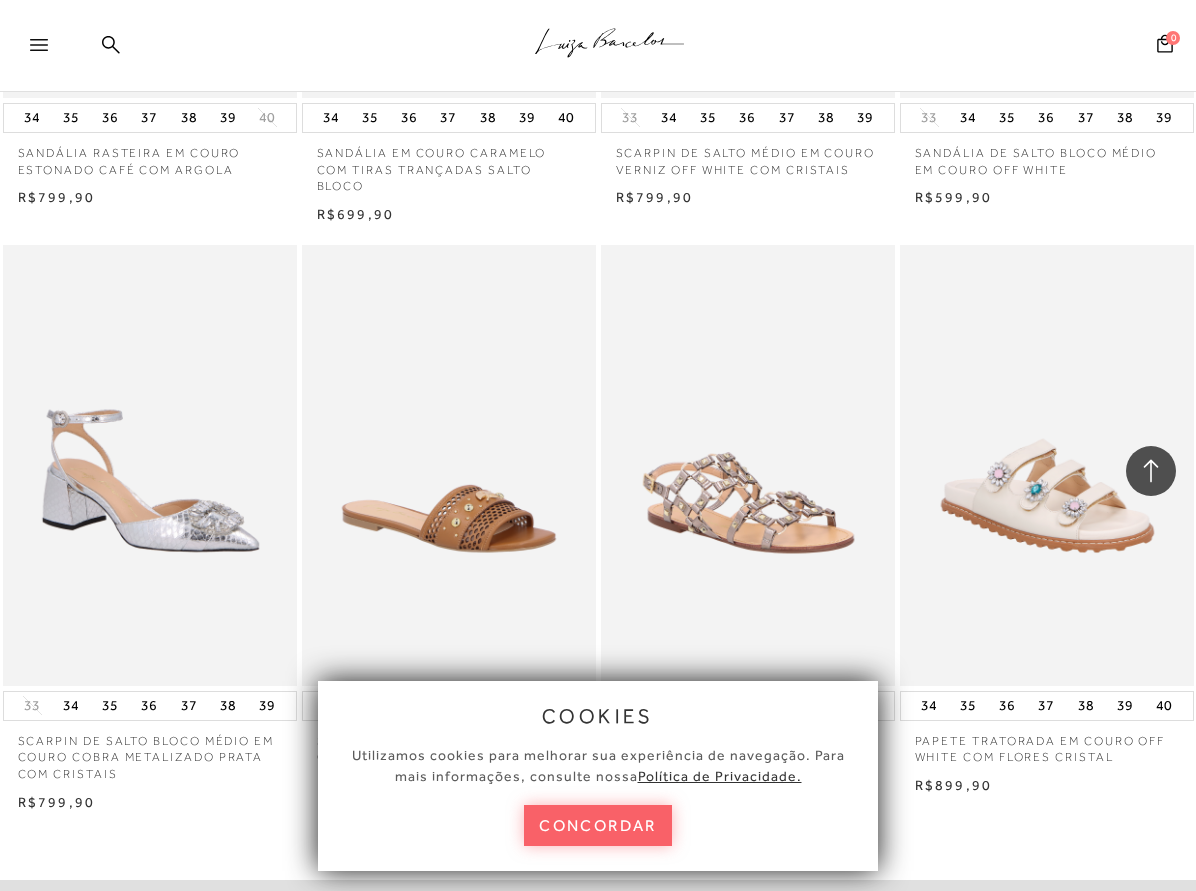 click 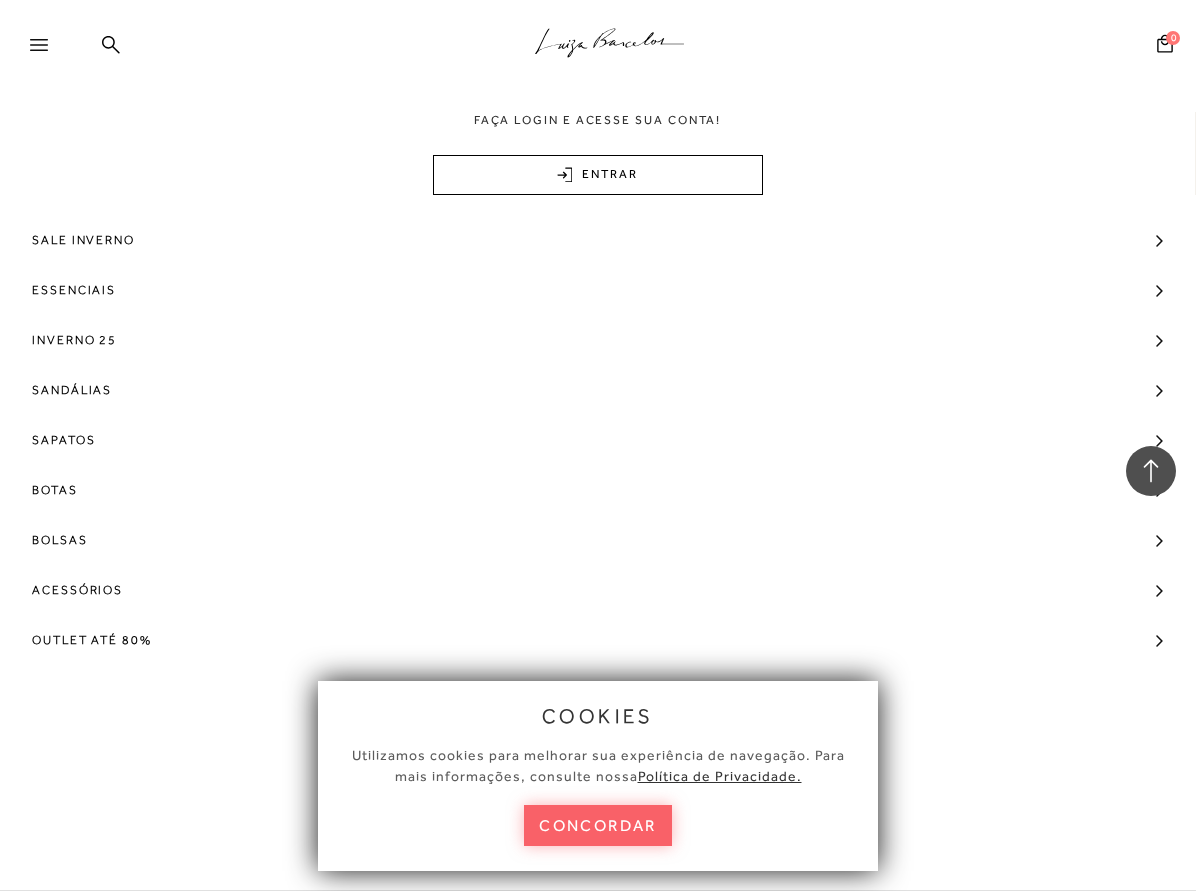click on ".a{fill-rule:evenodd;stroke:#000!important;stroke-width:0!important;}" 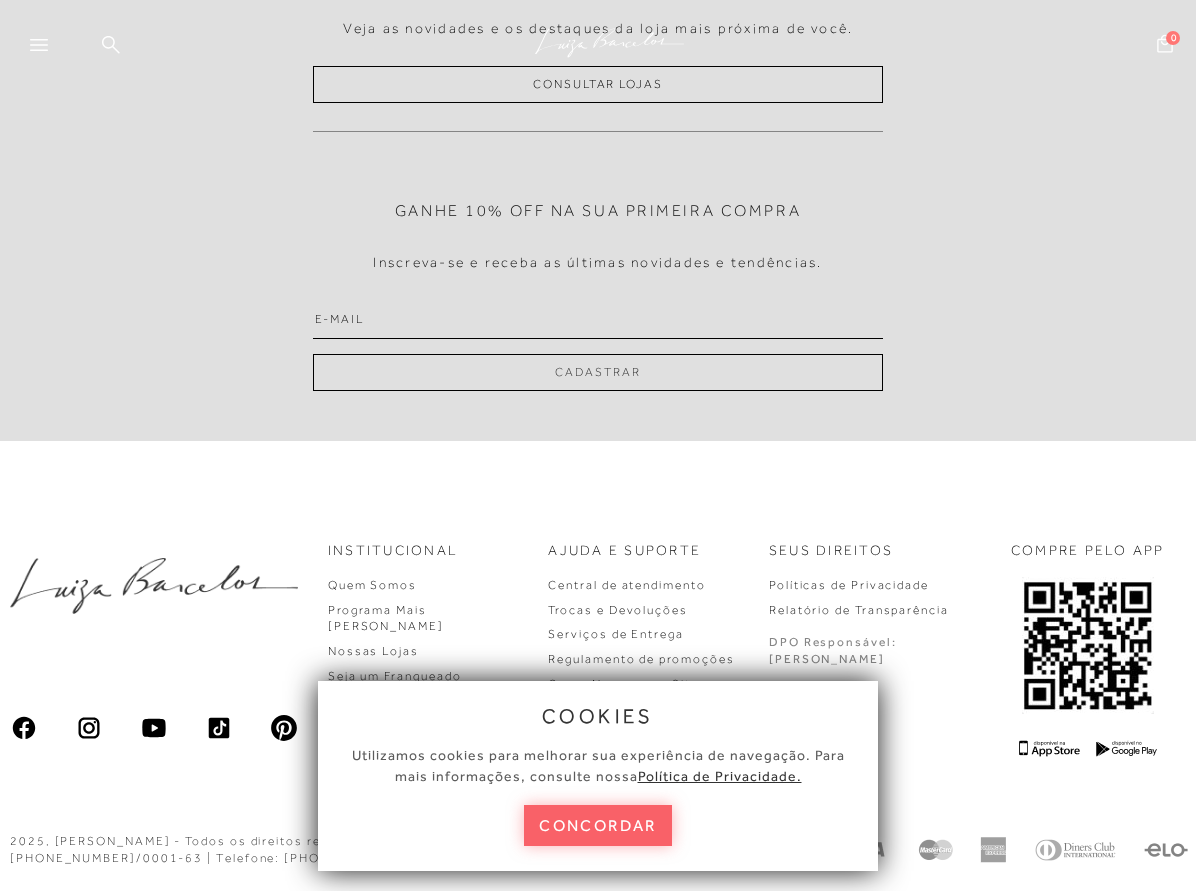 scroll, scrollTop: 0, scrollLeft: 0, axis: both 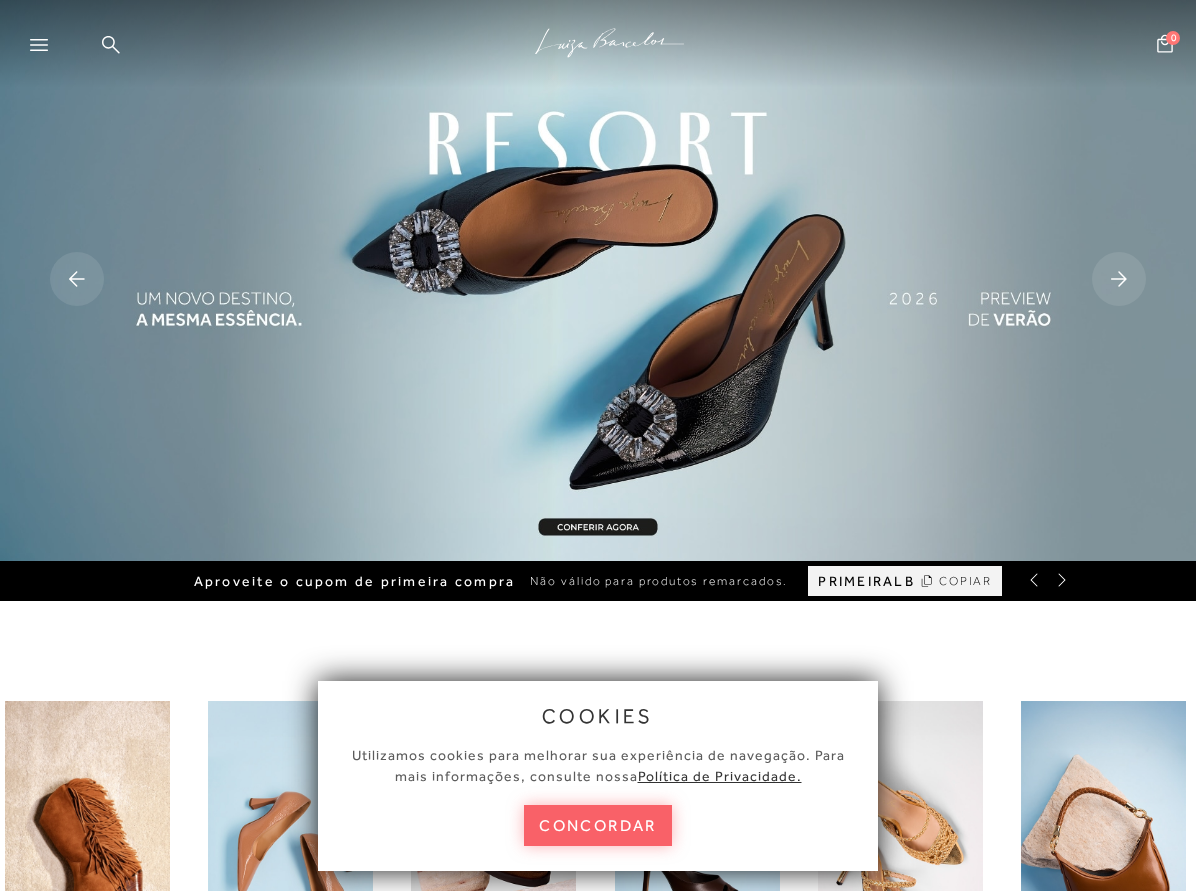 click 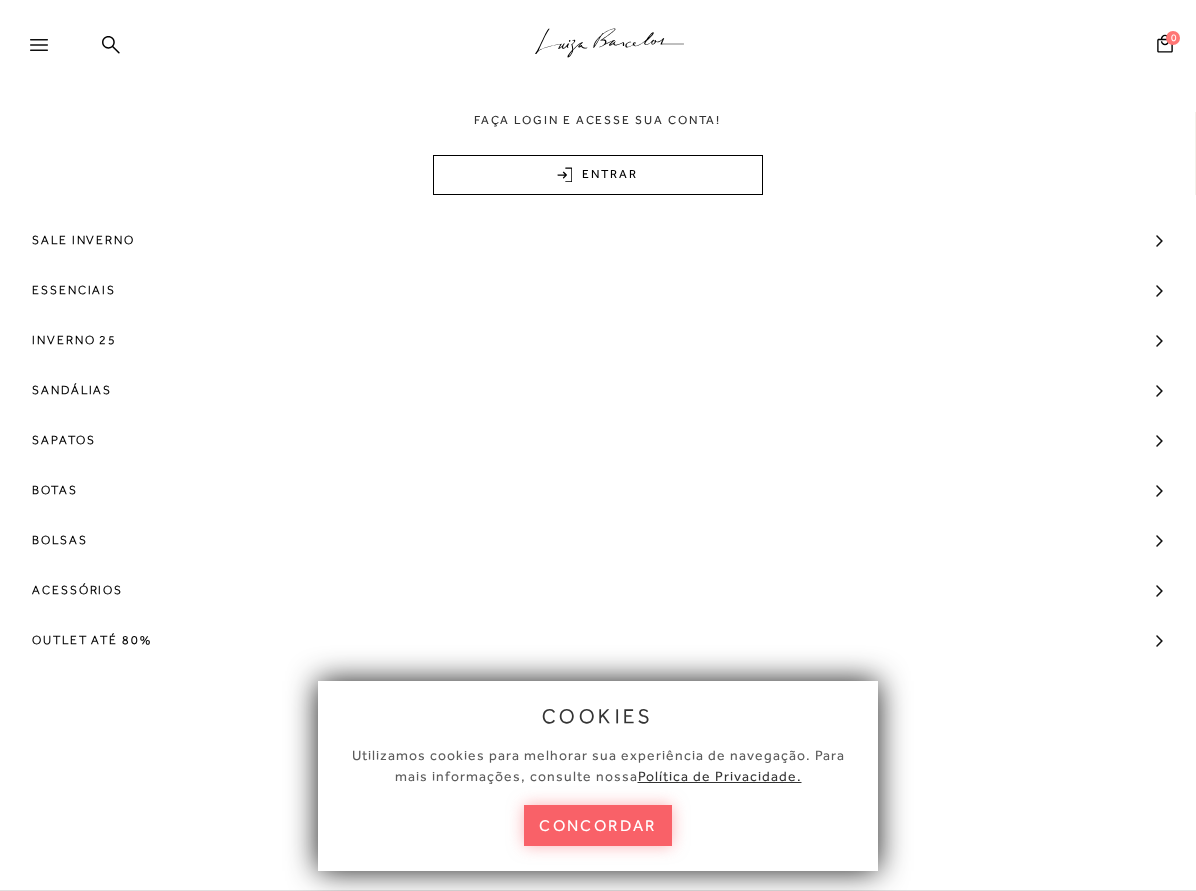 click 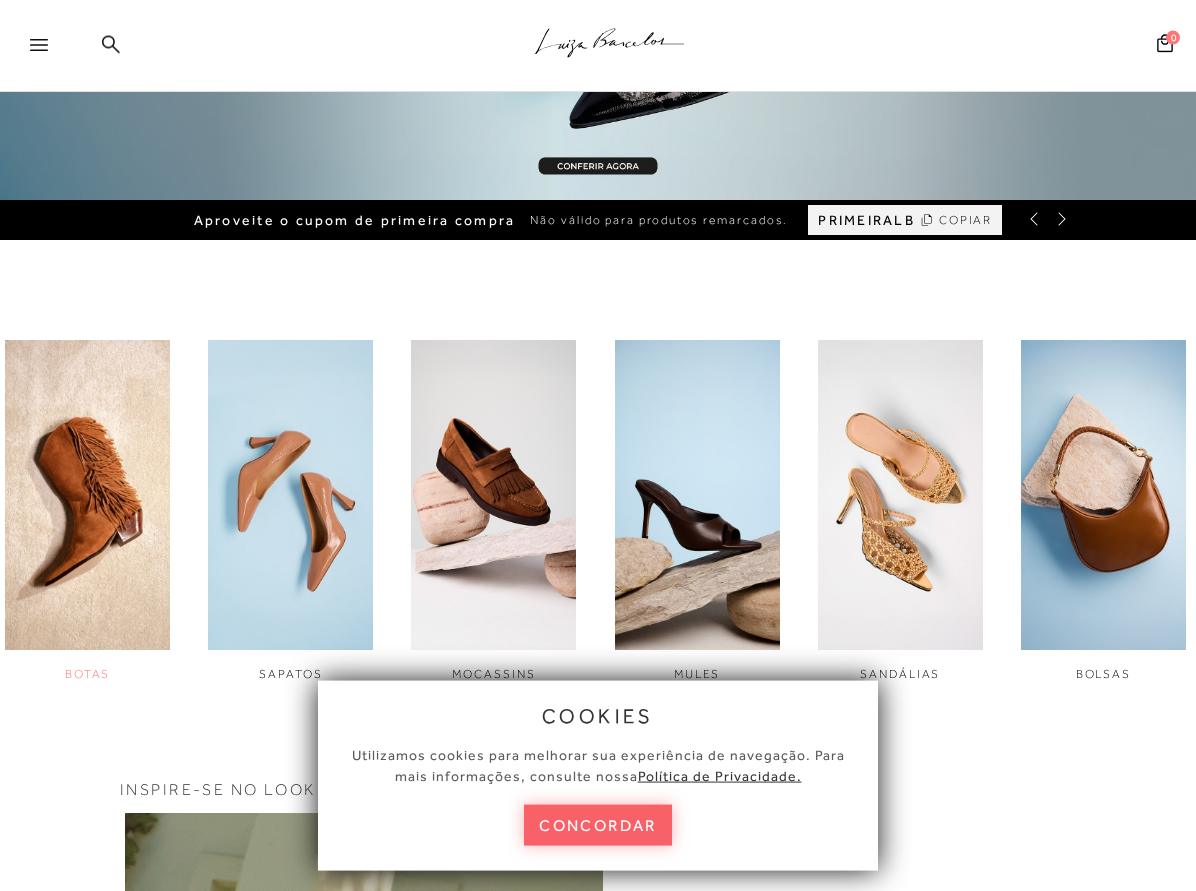 scroll, scrollTop: 510, scrollLeft: 0, axis: vertical 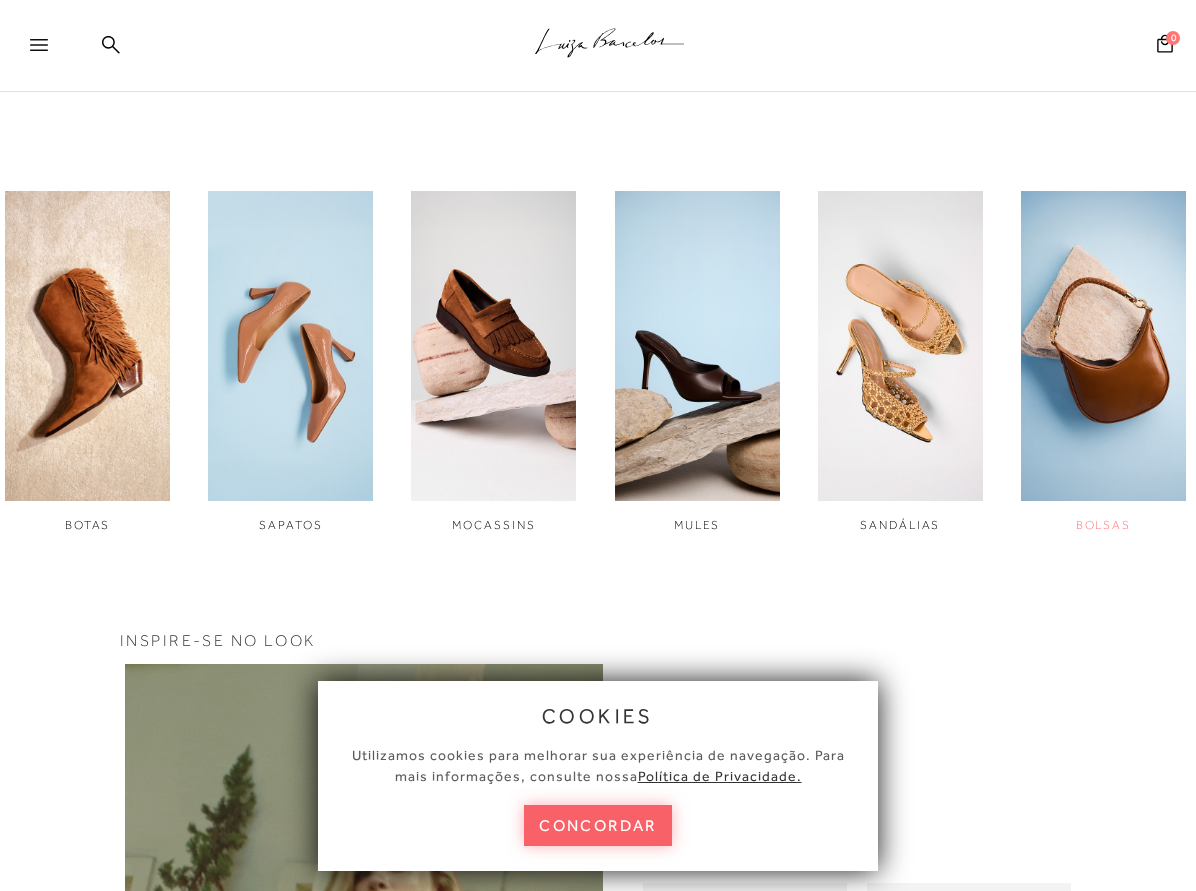 click at bounding box center [1103, 345] 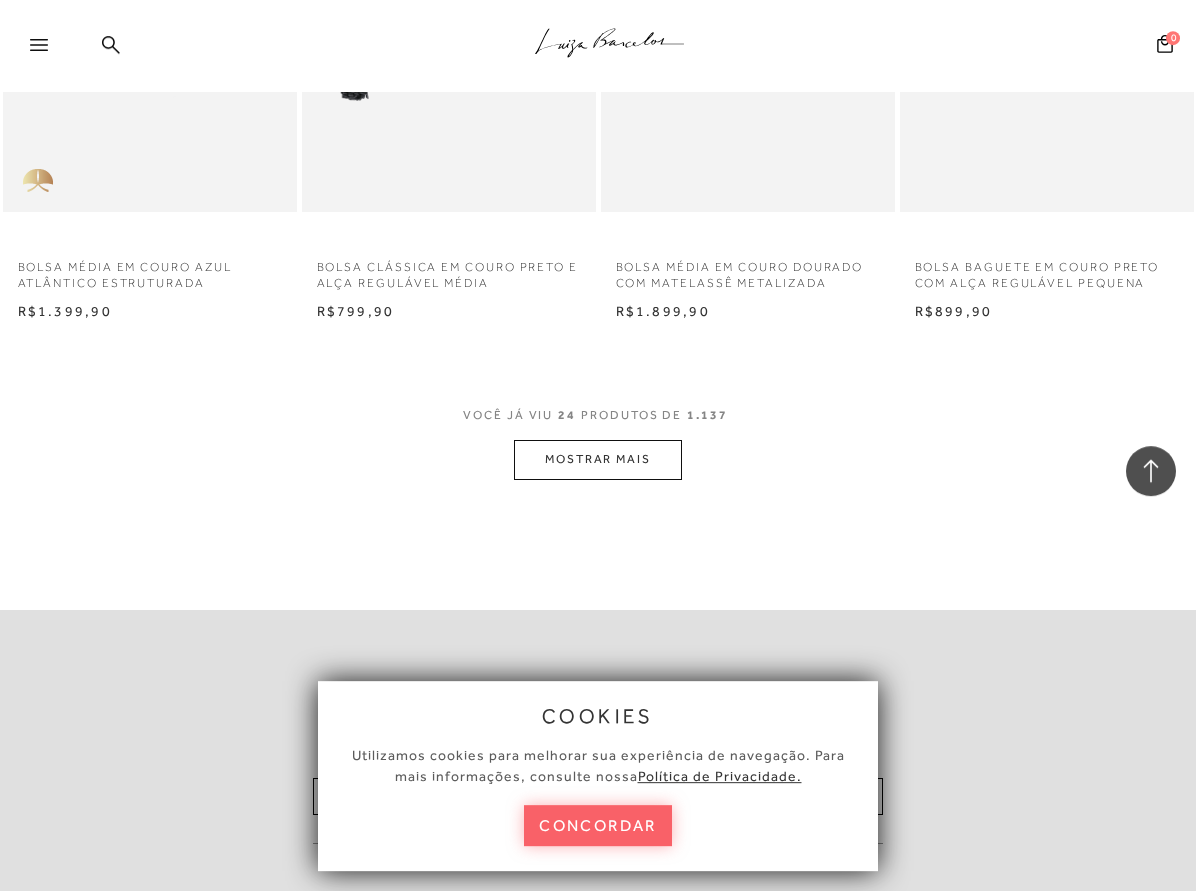 scroll, scrollTop: 3366, scrollLeft: 0, axis: vertical 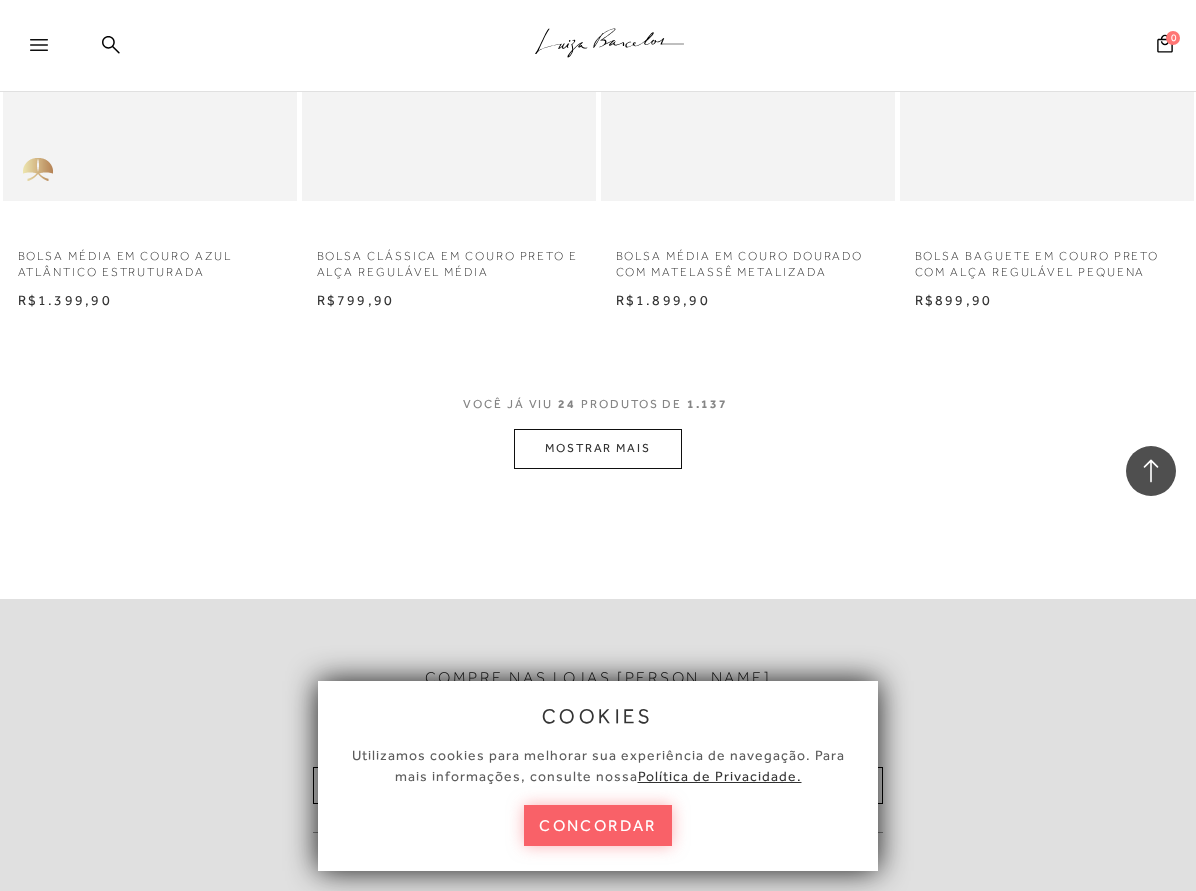click on "MOSTRAR MAIS" at bounding box center [598, 448] 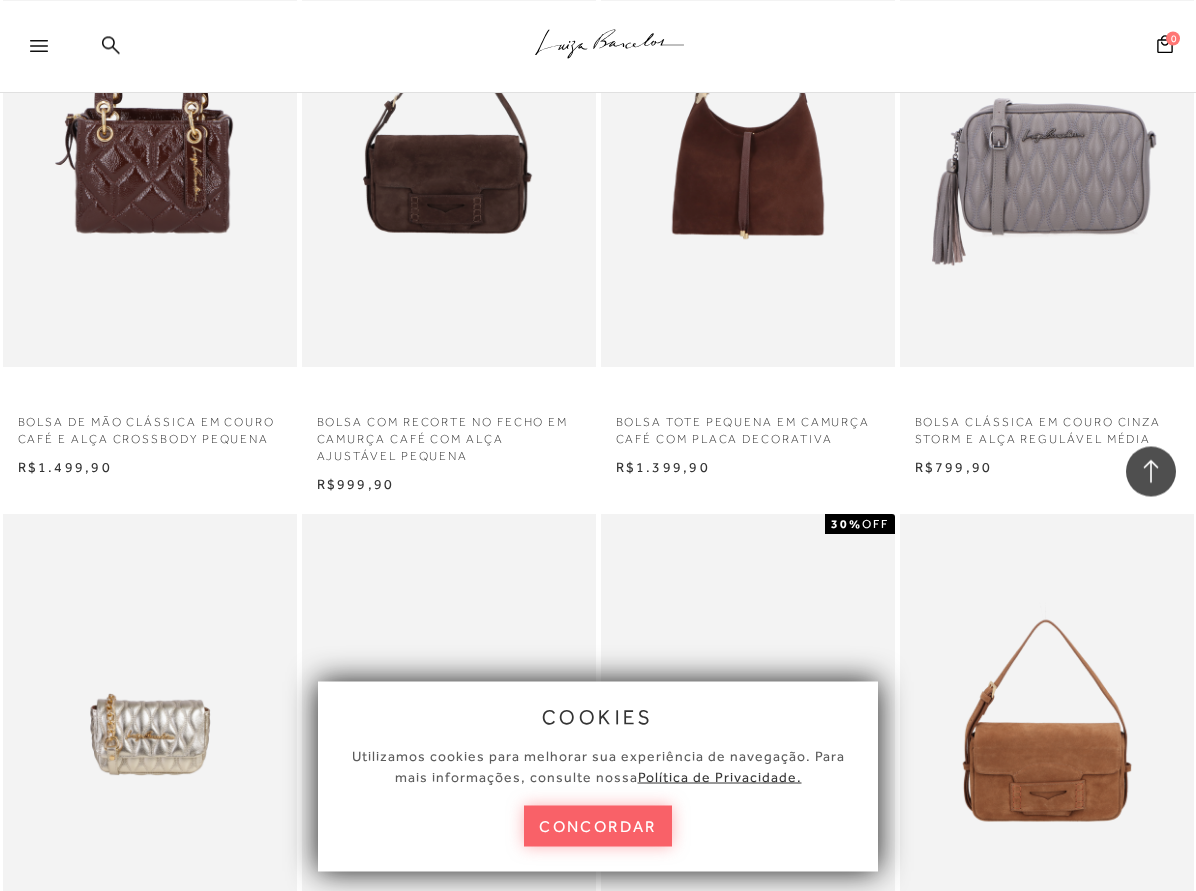 scroll, scrollTop: 5508, scrollLeft: 0, axis: vertical 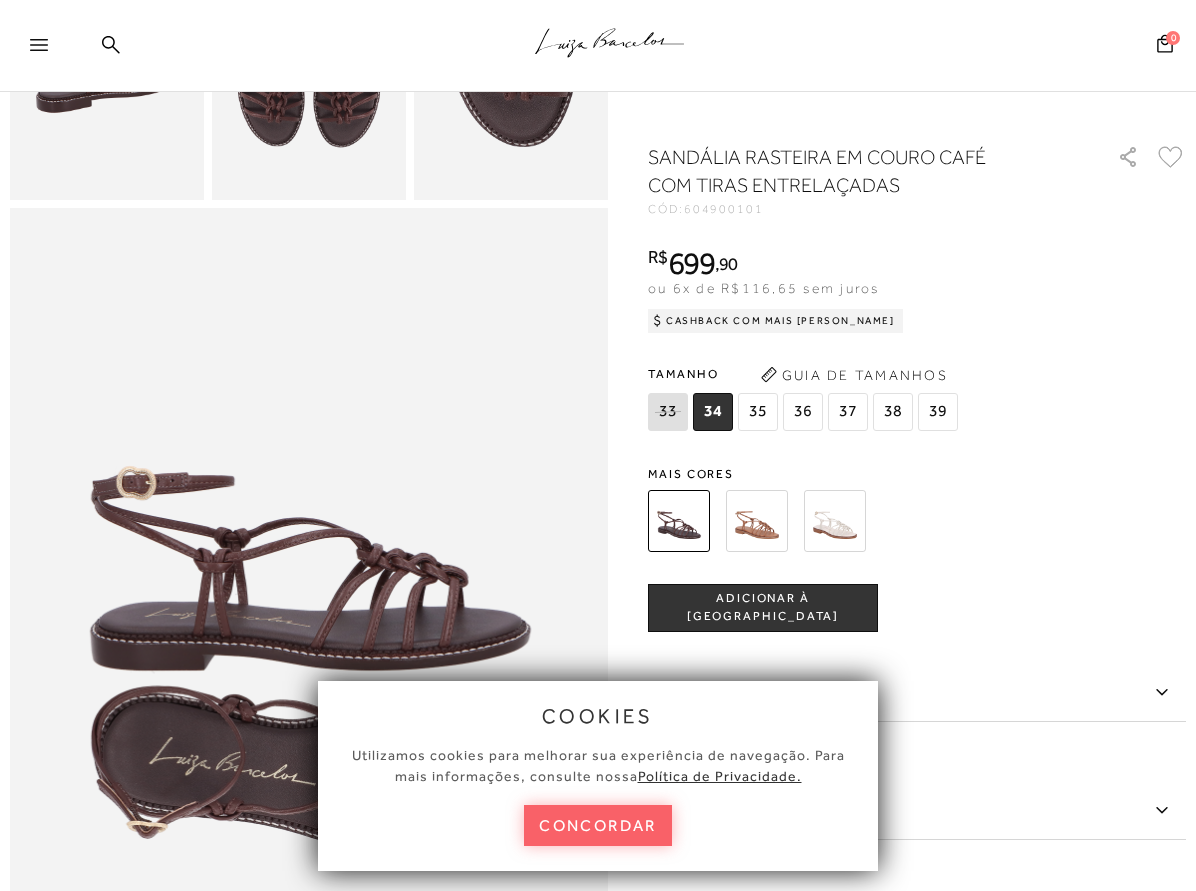 click at bounding box center (757, 521) 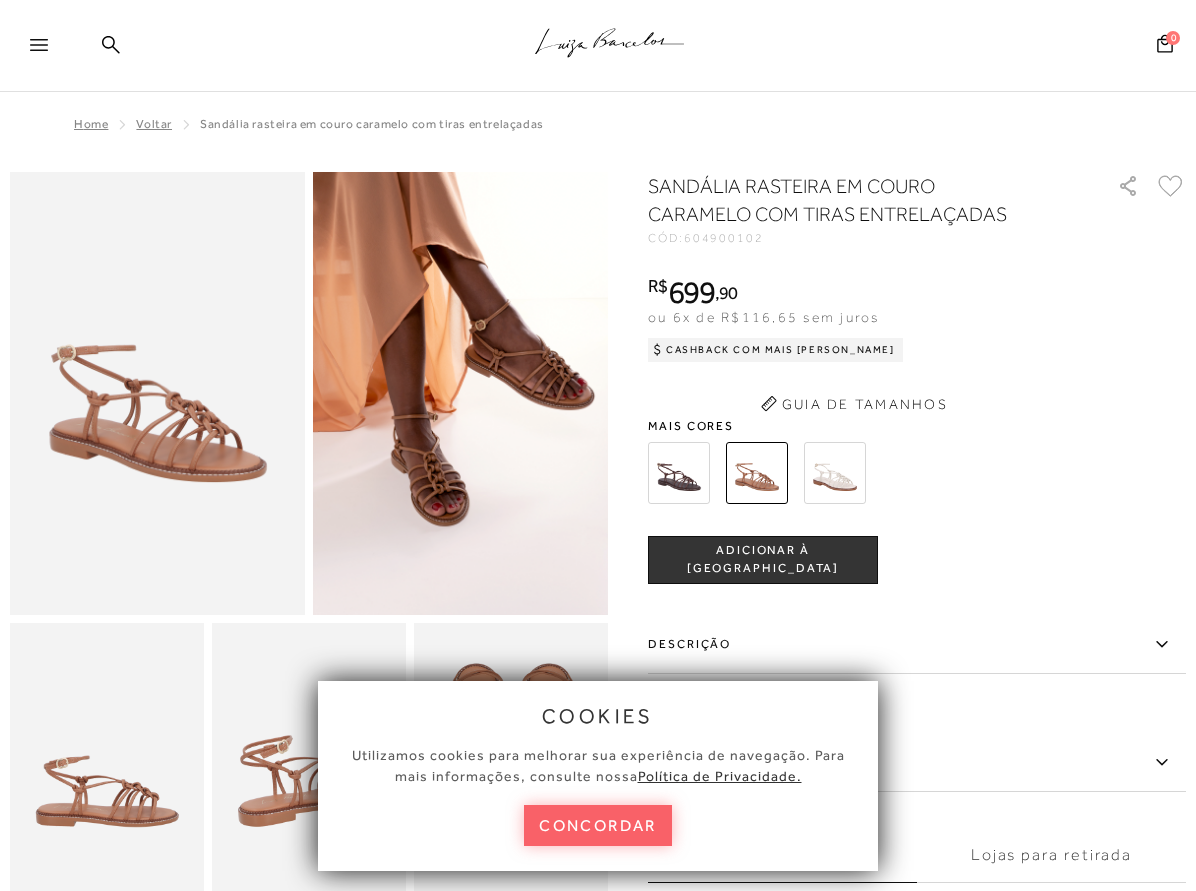 click at bounding box center (460, 393) 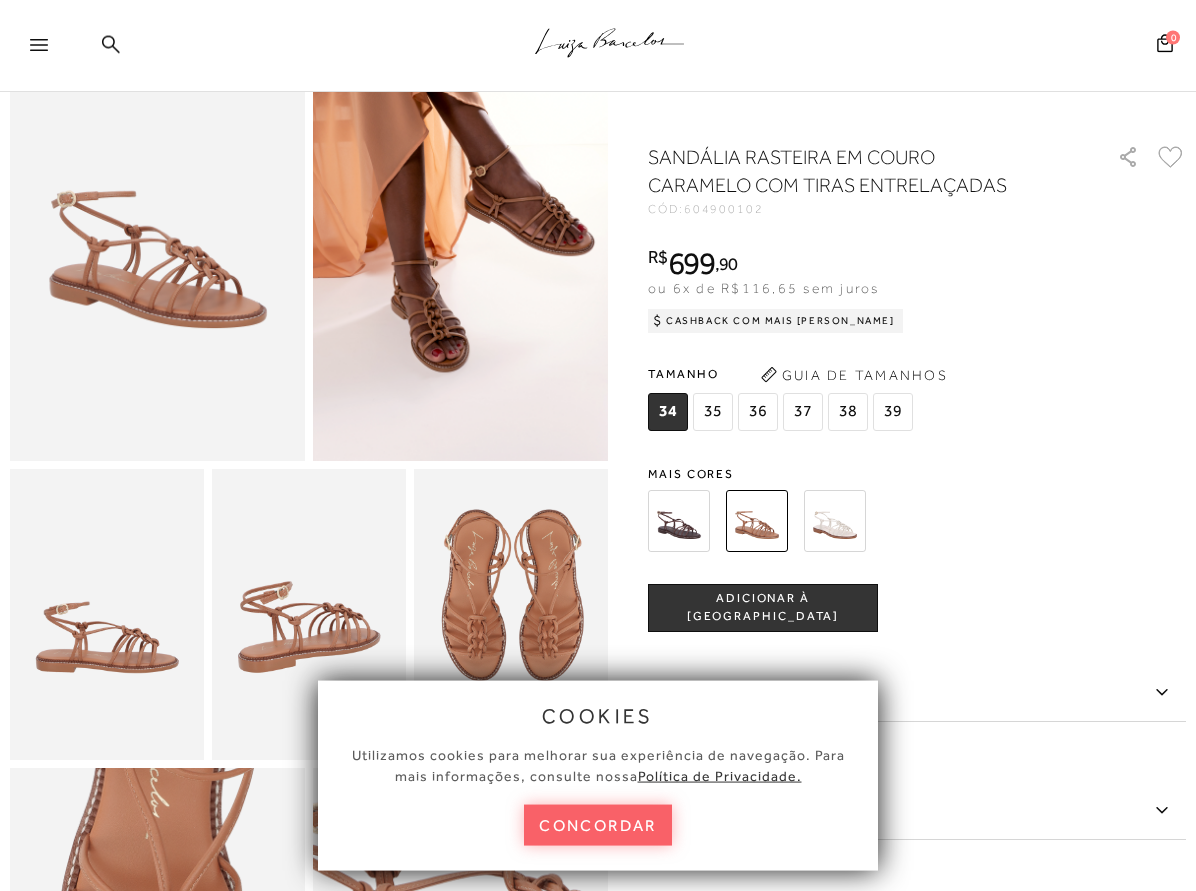 scroll, scrollTop: 102, scrollLeft: 0, axis: vertical 